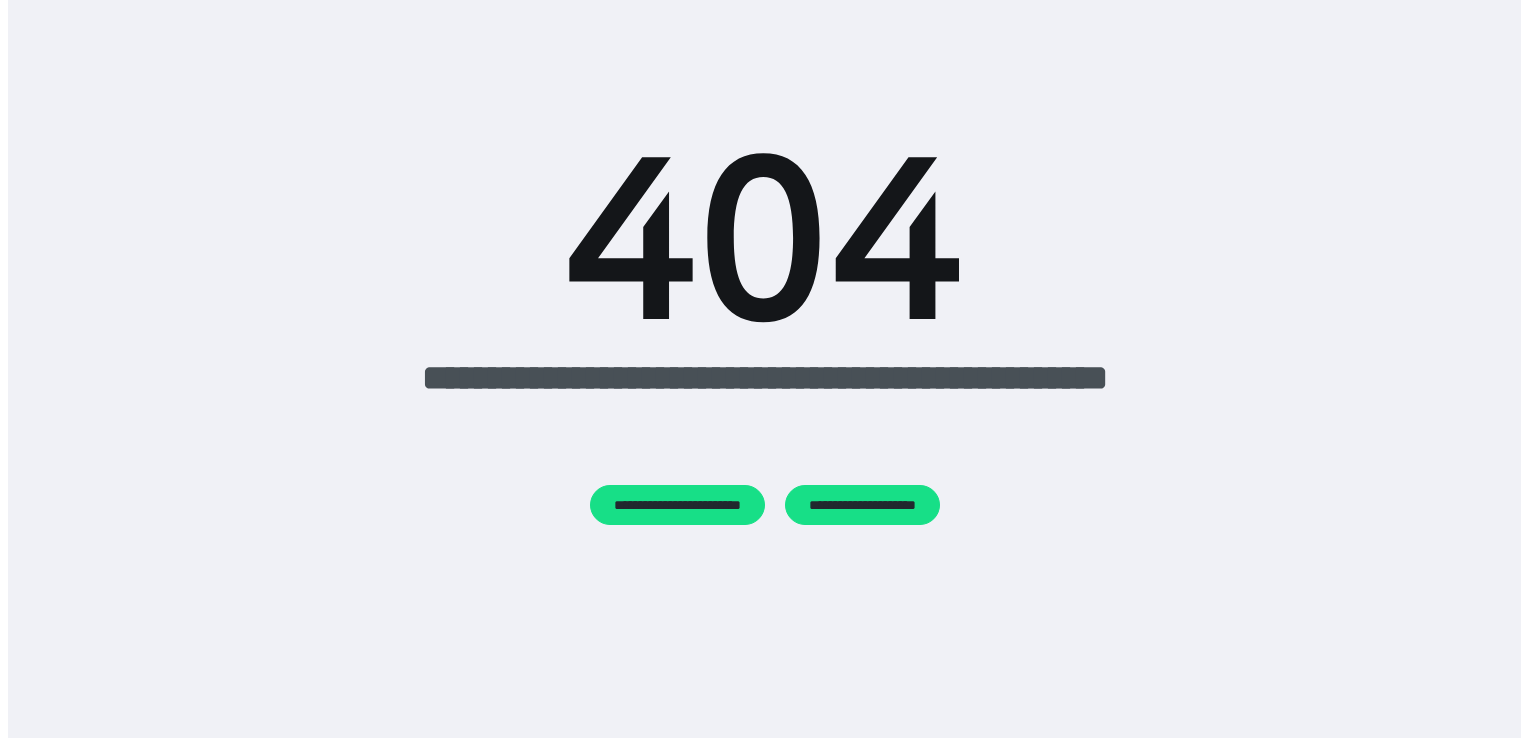 scroll, scrollTop: 0, scrollLeft: 0, axis: both 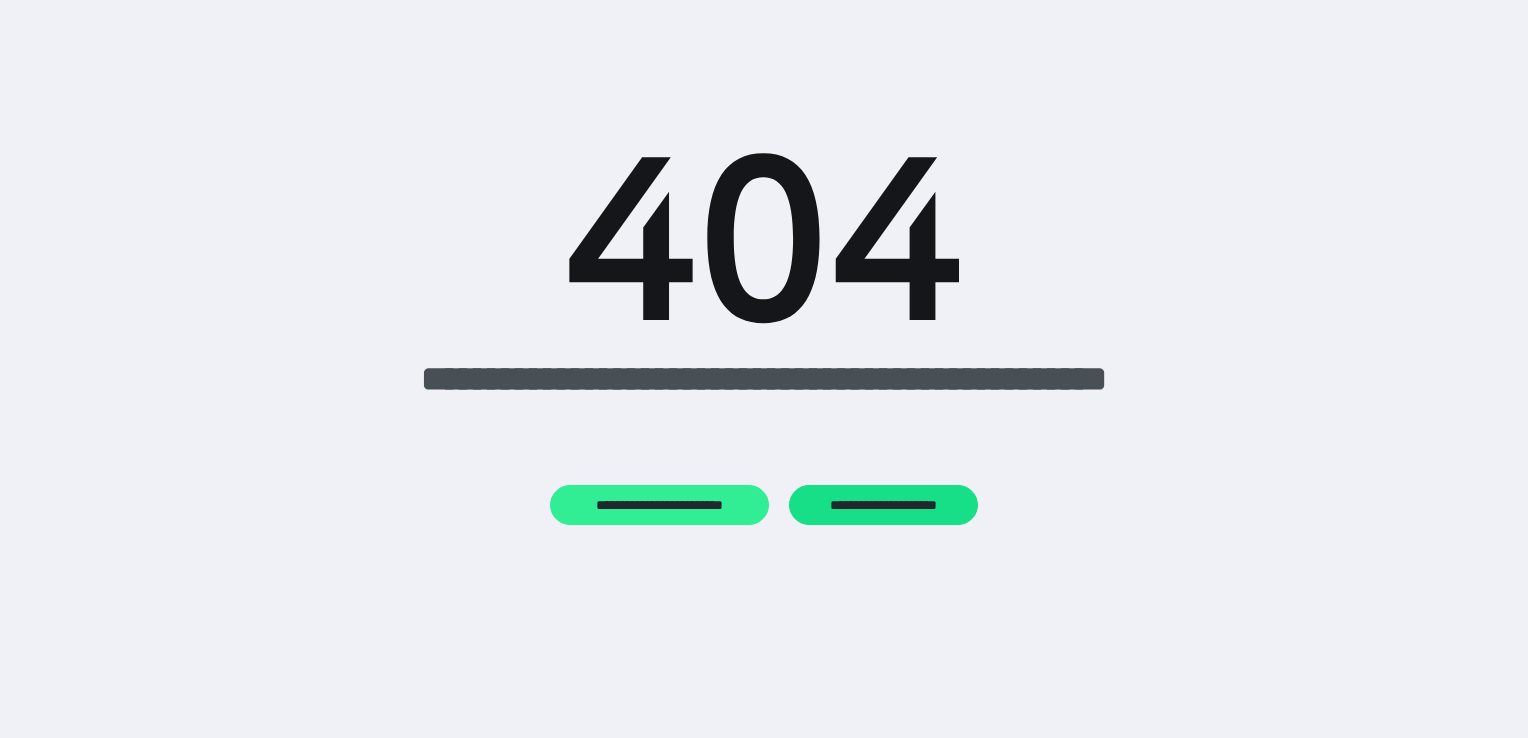 click on "**********" at bounding box center (659, 505) 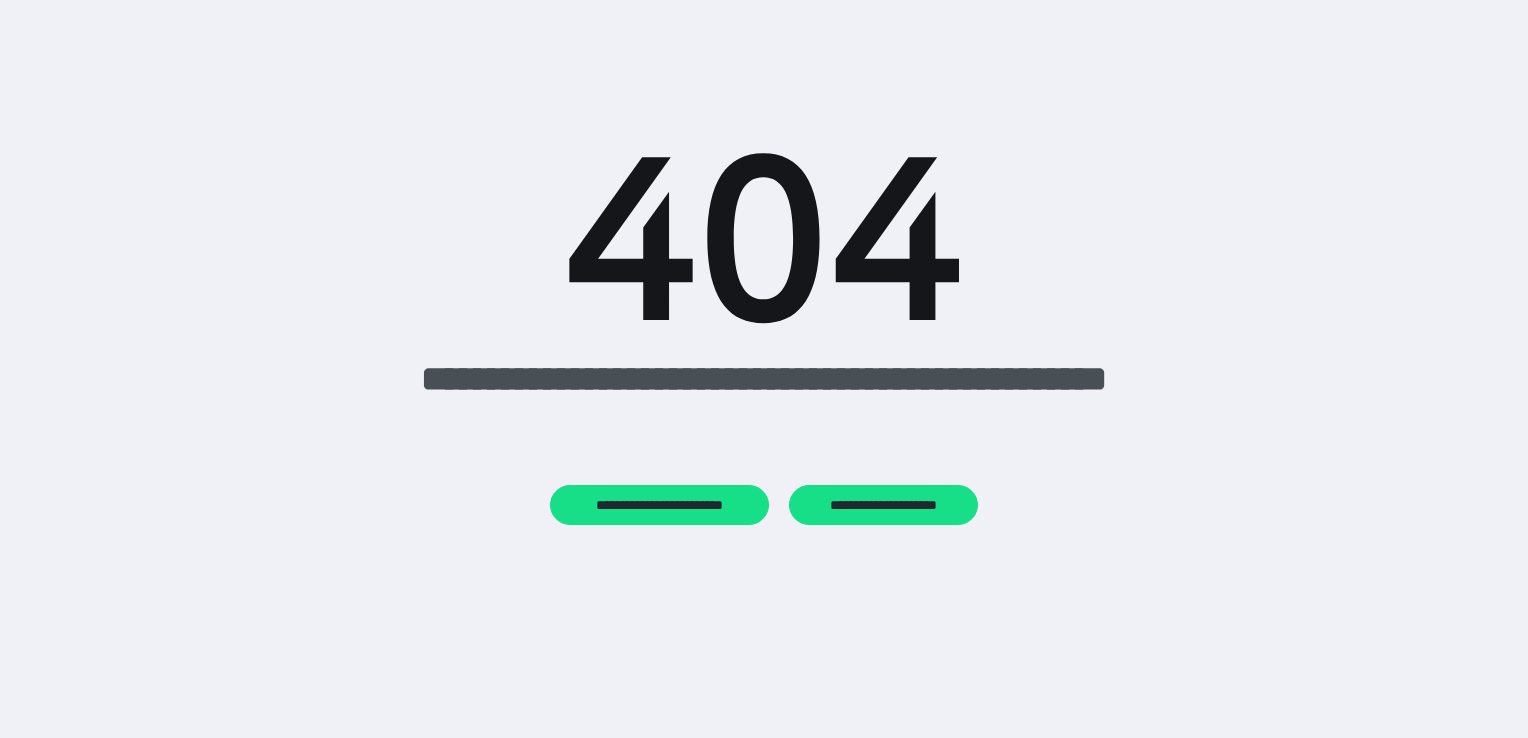 scroll, scrollTop: 0, scrollLeft: 0, axis: both 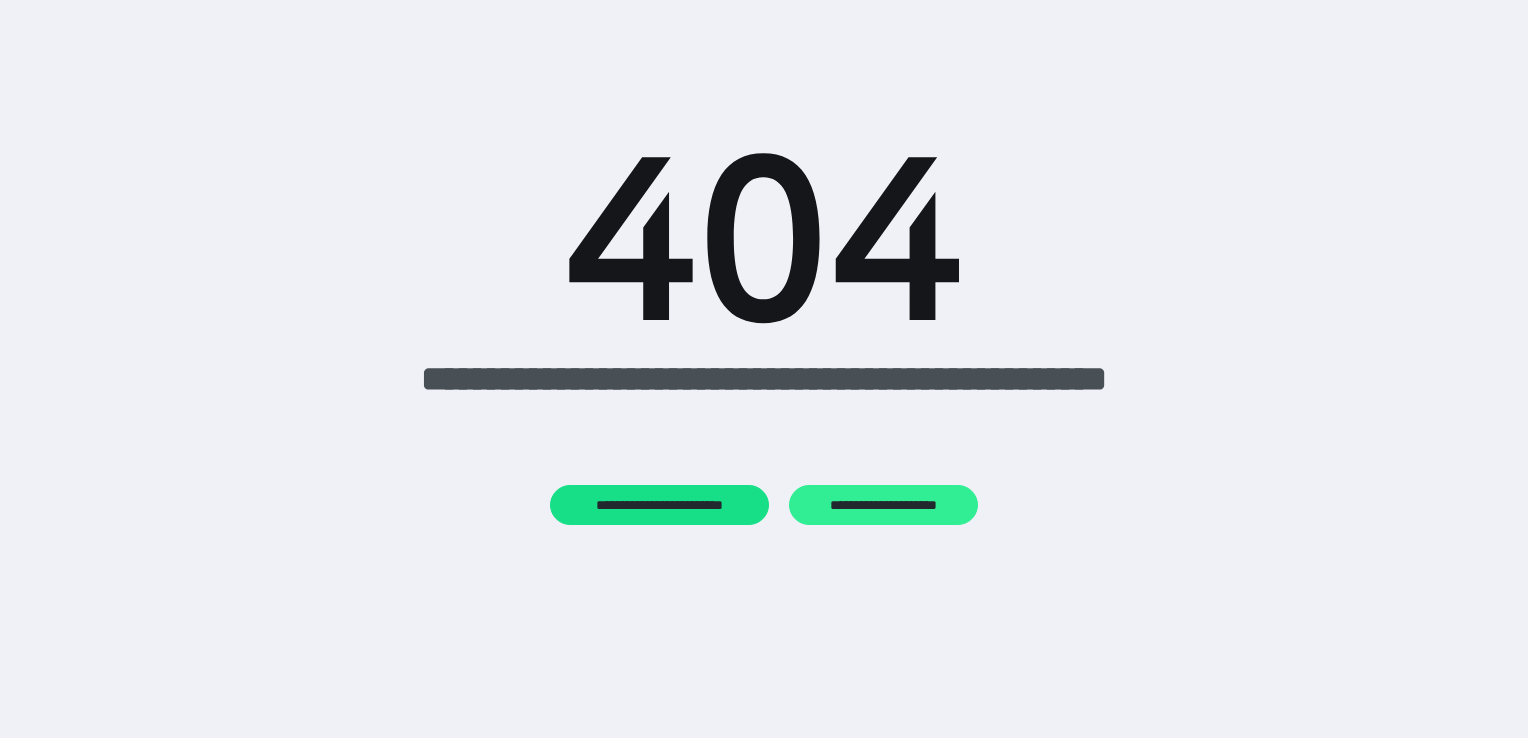 click on "**********" at bounding box center (883, 505) 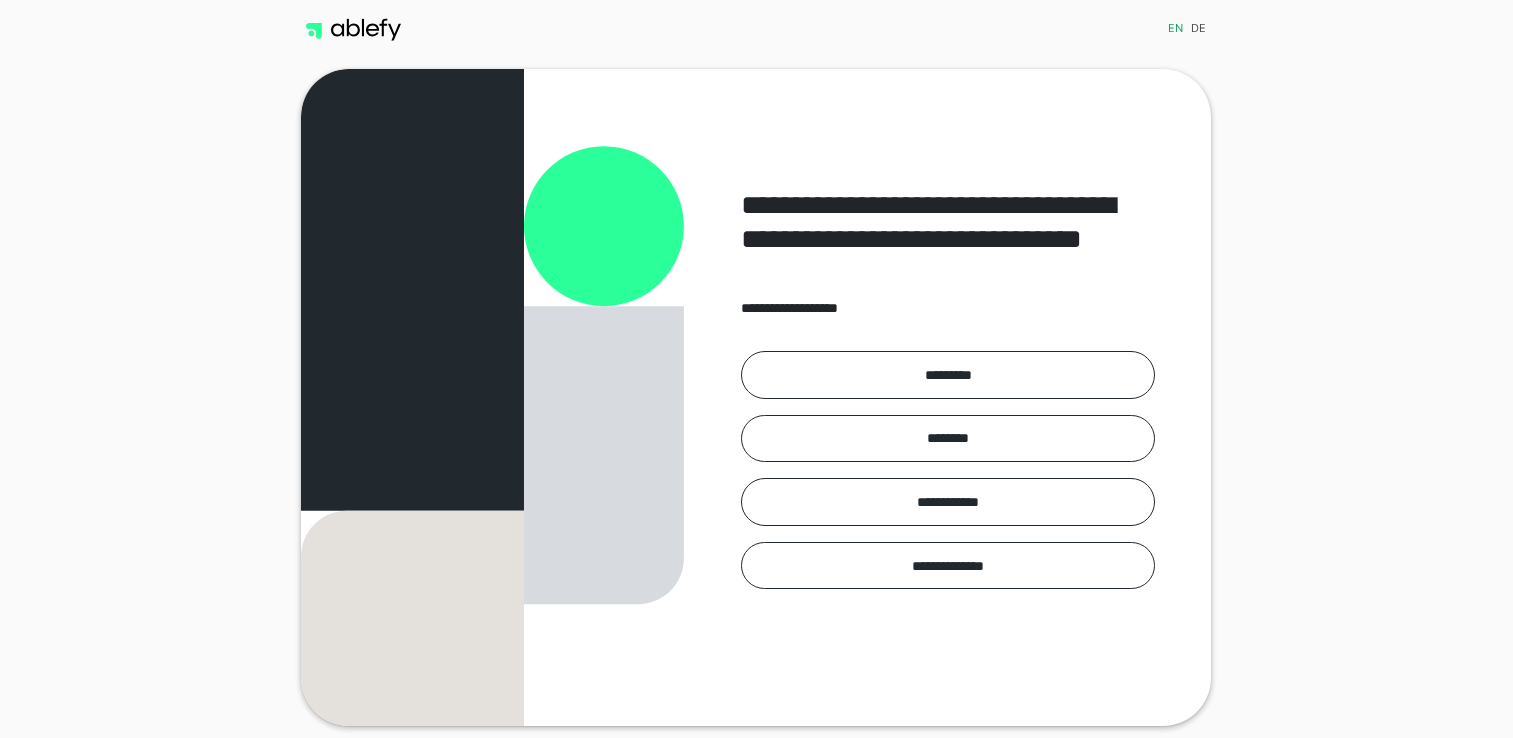 scroll, scrollTop: 0, scrollLeft: 0, axis: both 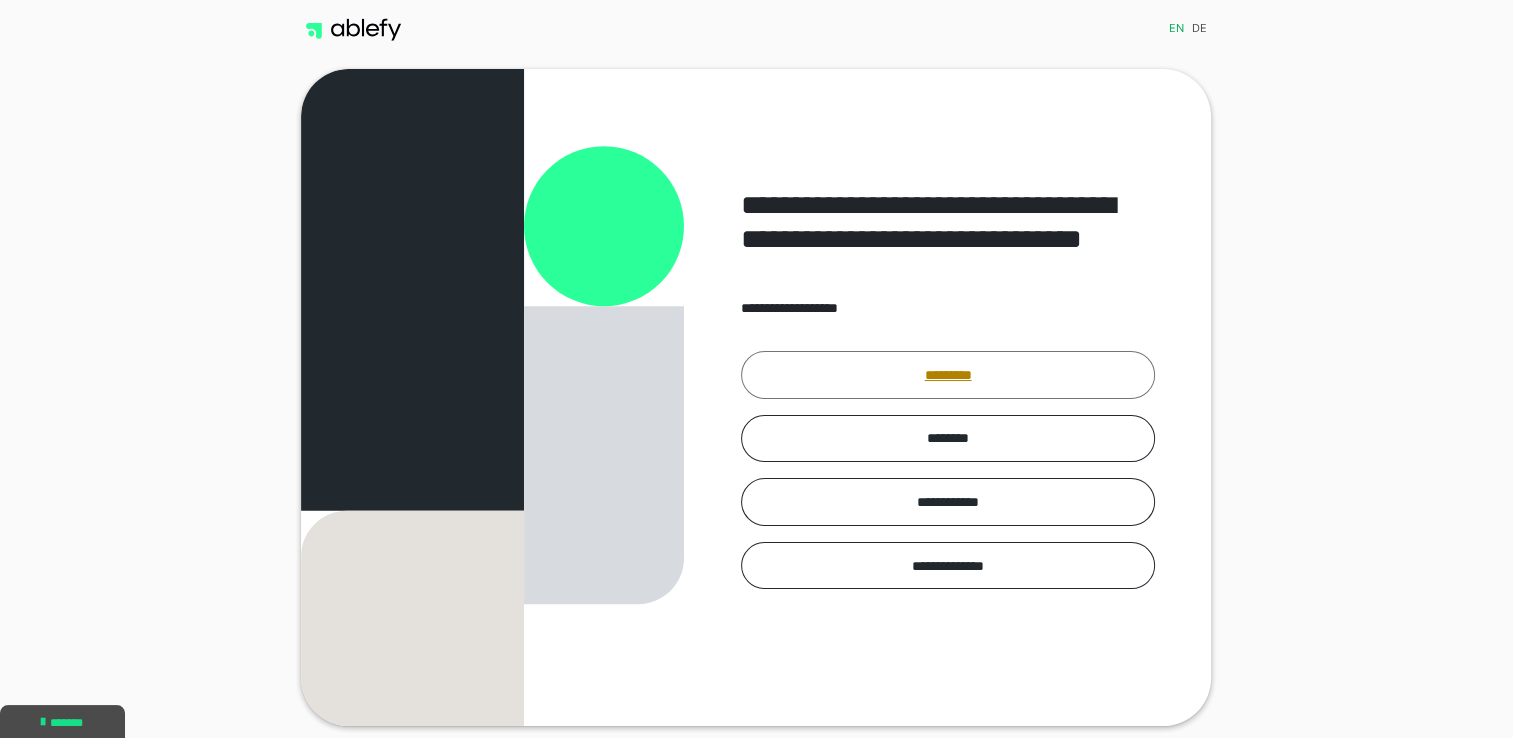 click on "*********" at bounding box center (948, 375) 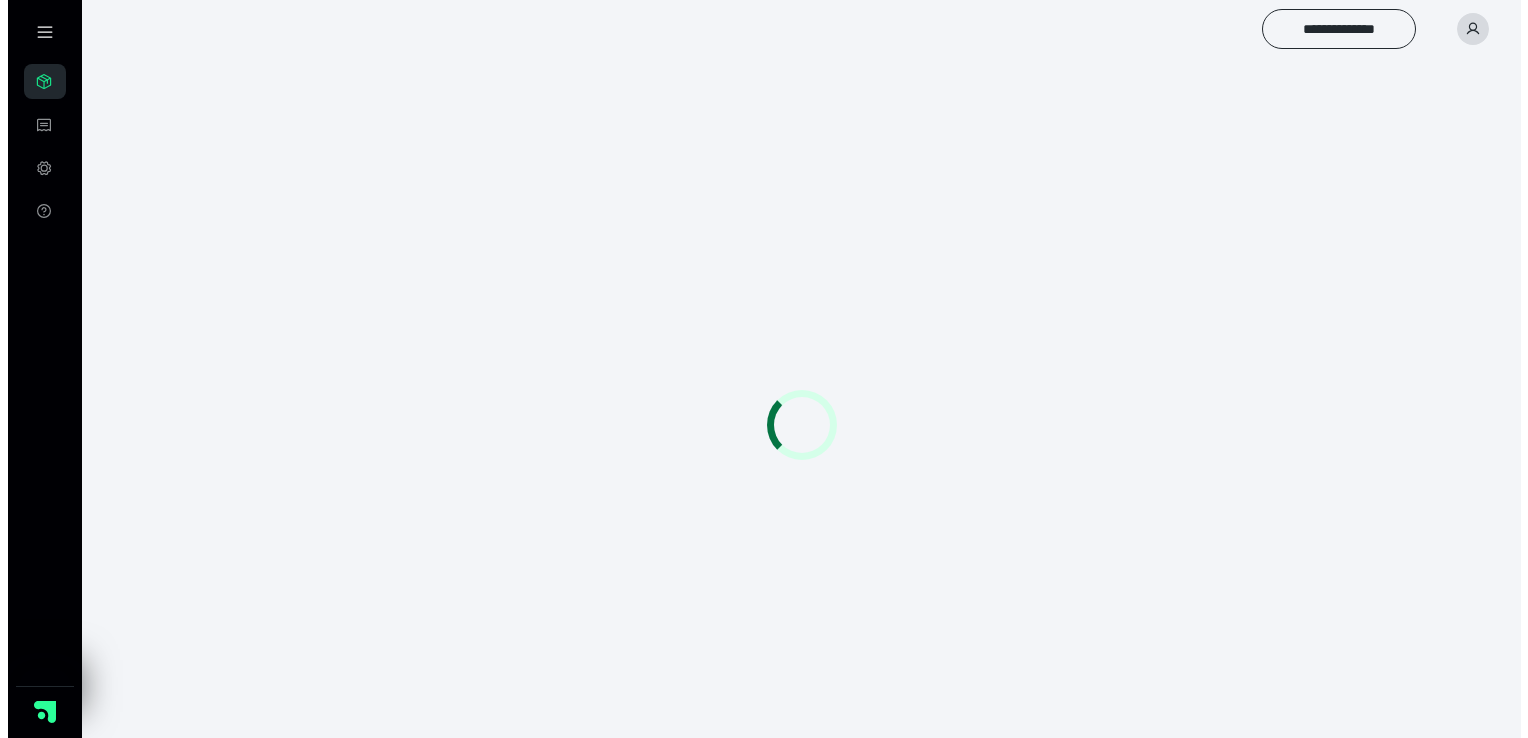 scroll, scrollTop: 0, scrollLeft: 0, axis: both 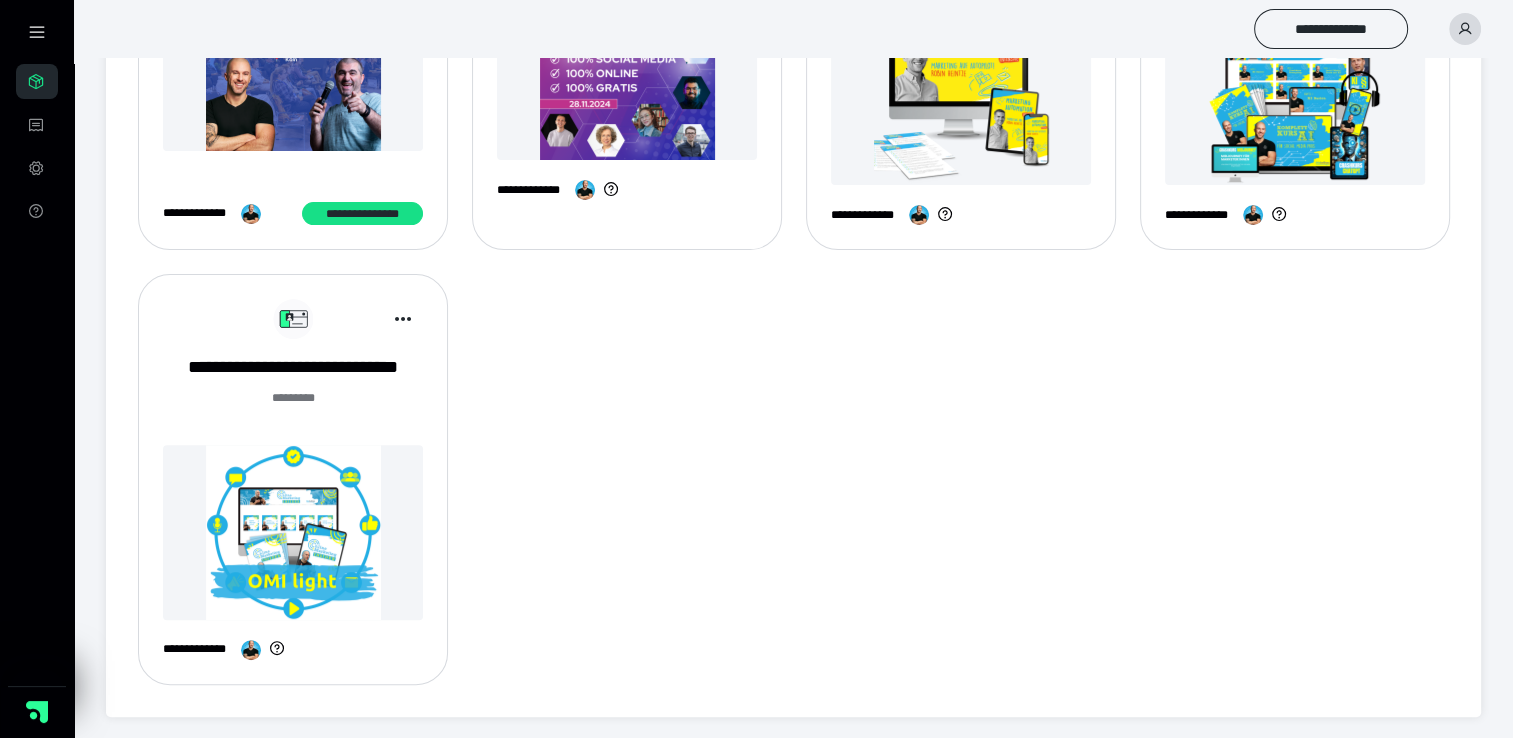 click at bounding box center [293, 532] 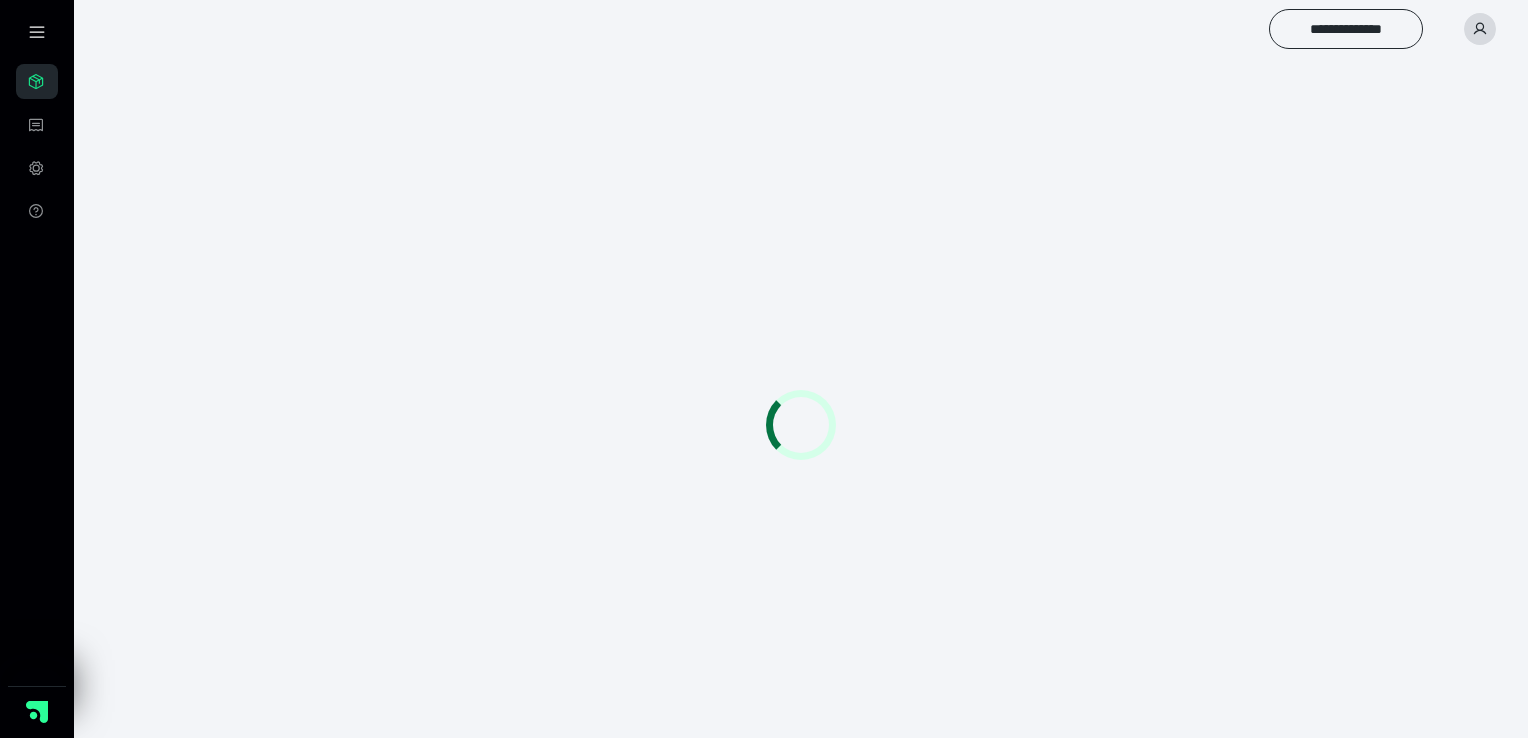 scroll, scrollTop: 0, scrollLeft: 0, axis: both 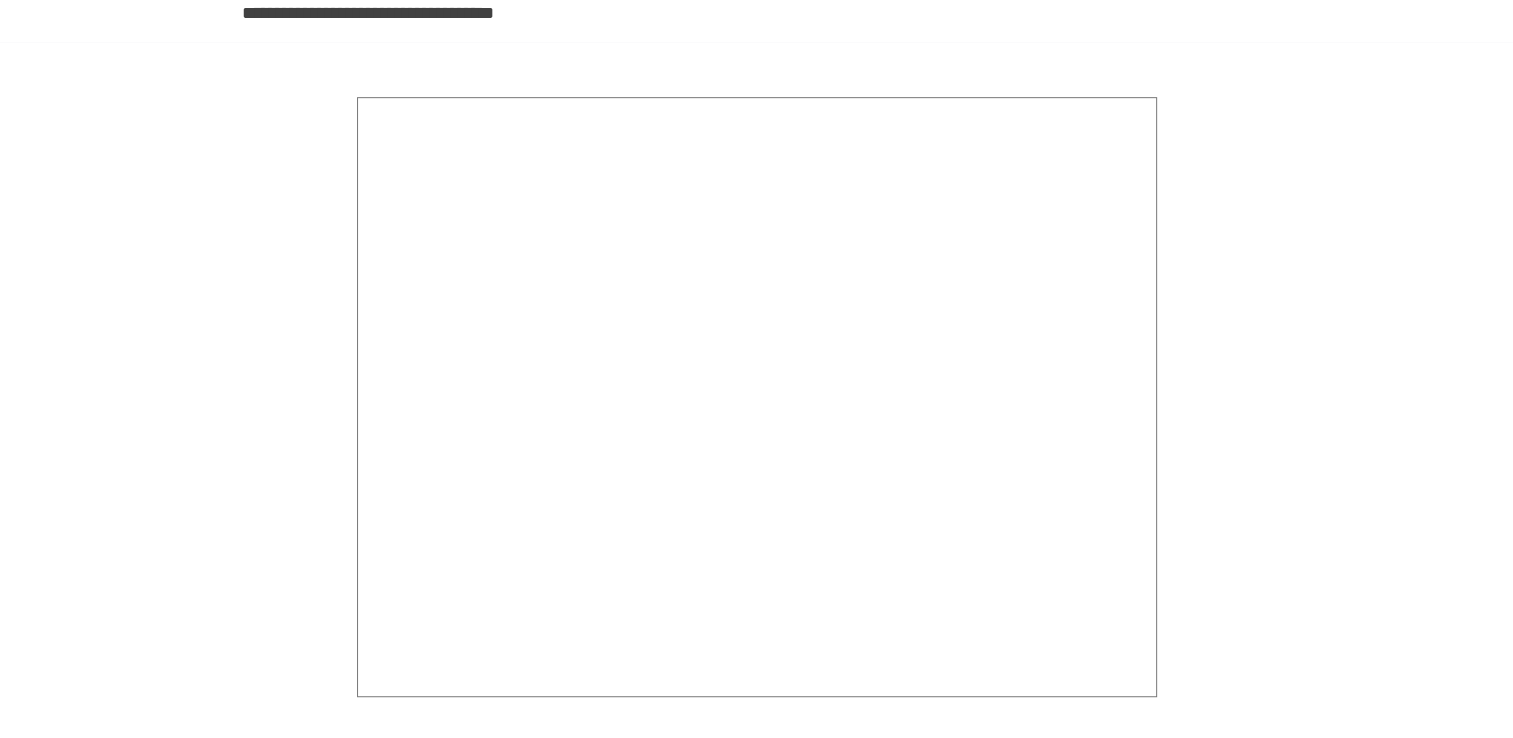 click at bounding box center [756, 419] 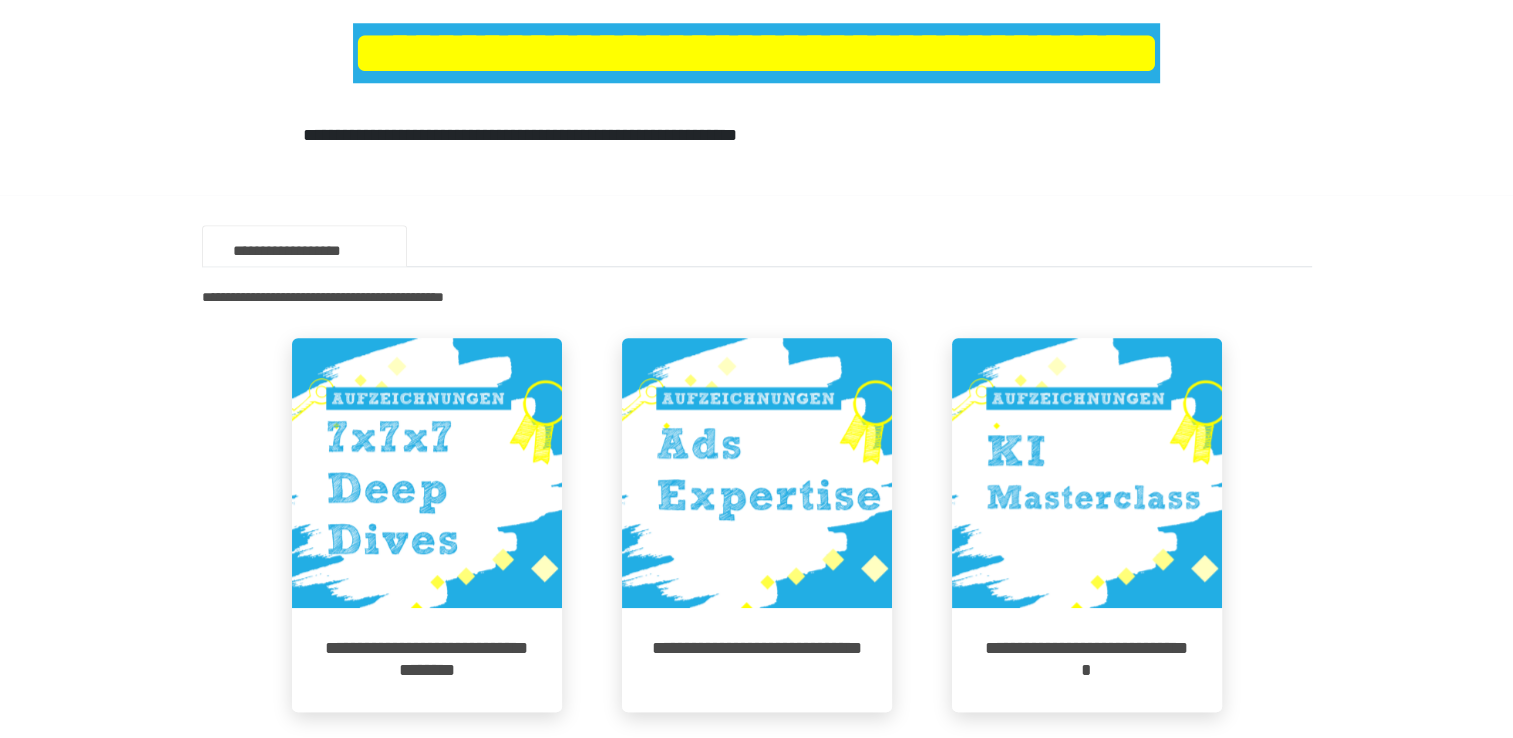 scroll, scrollTop: 2200, scrollLeft: 0, axis: vertical 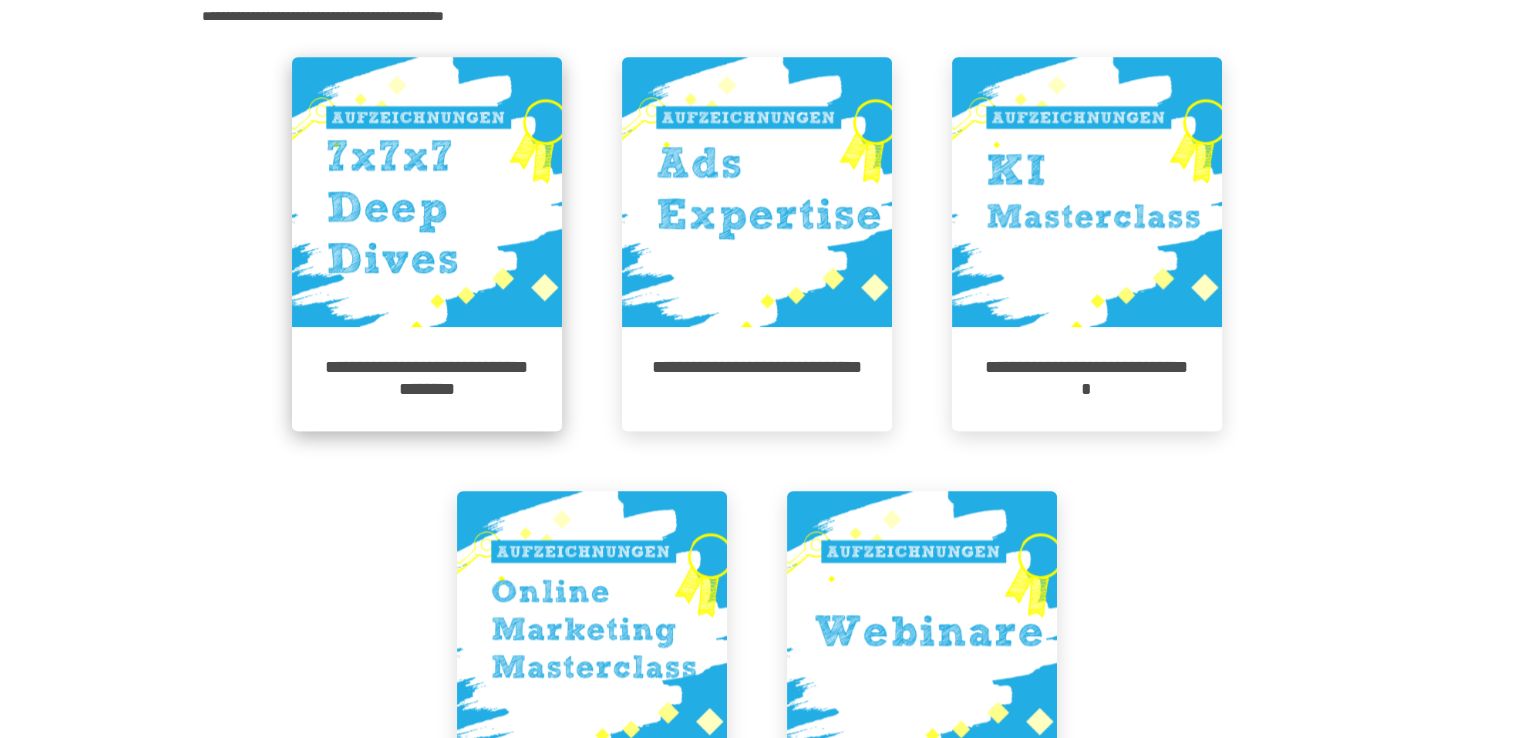 click at bounding box center (427, 192) 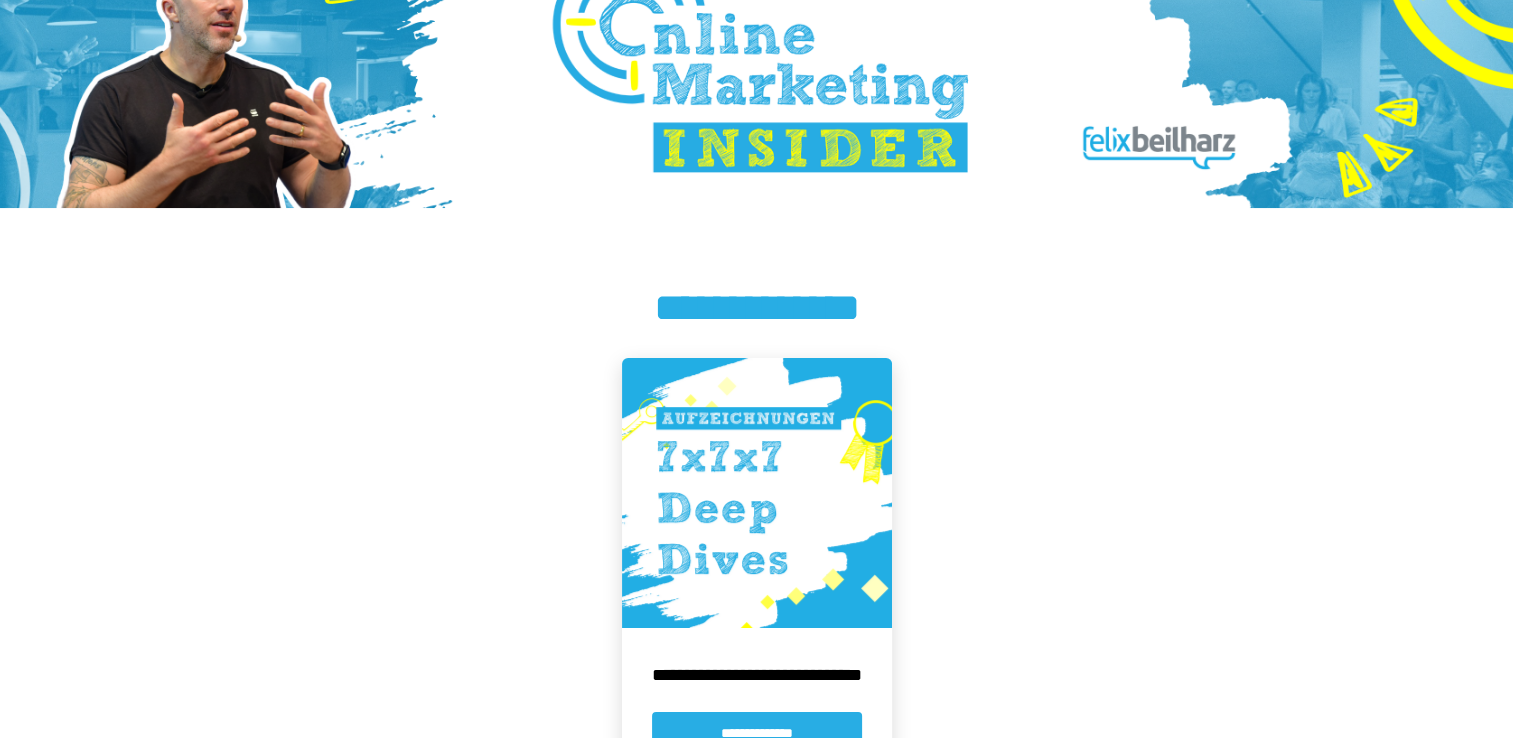 scroll, scrollTop: 269, scrollLeft: 0, axis: vertical 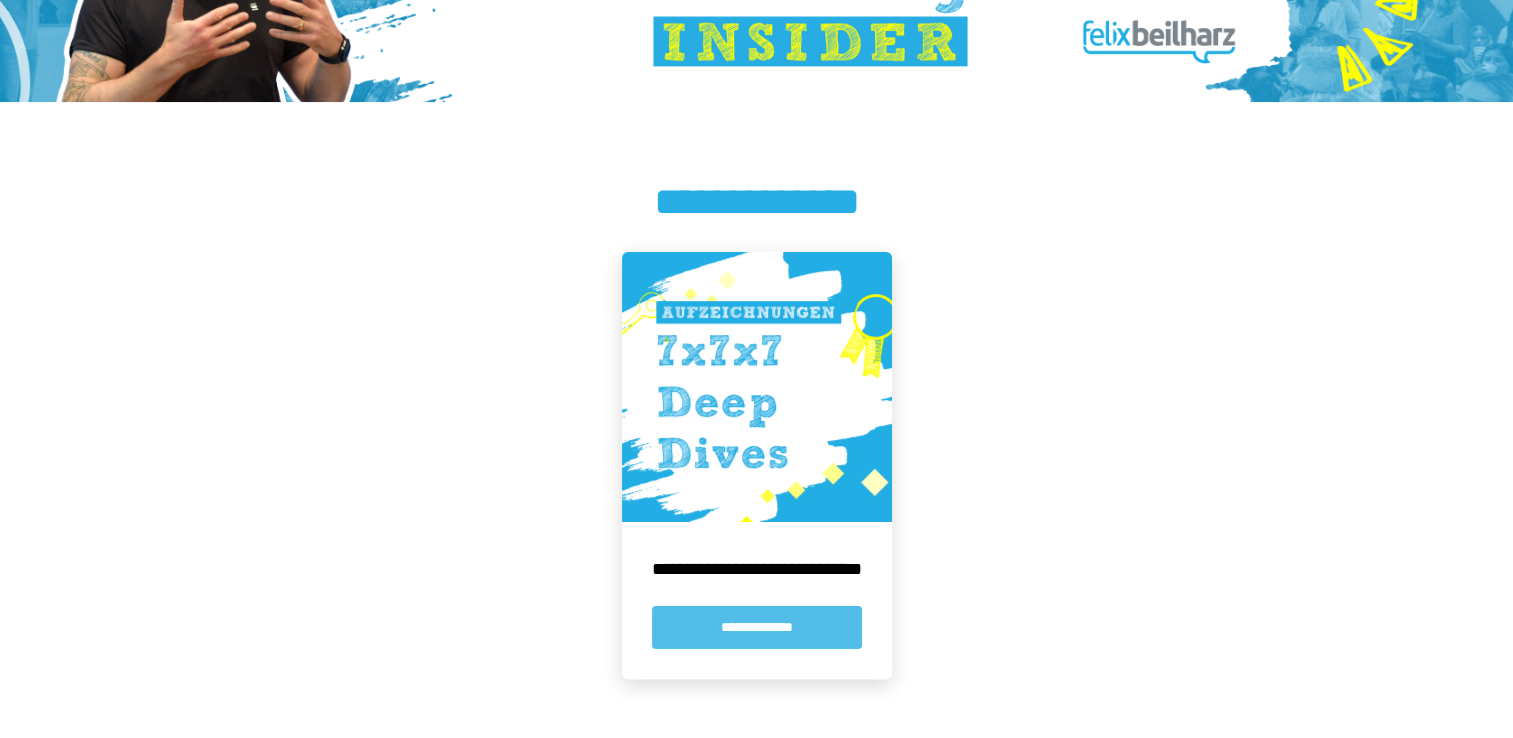 click on "**********" at bounding box center (757, 627) 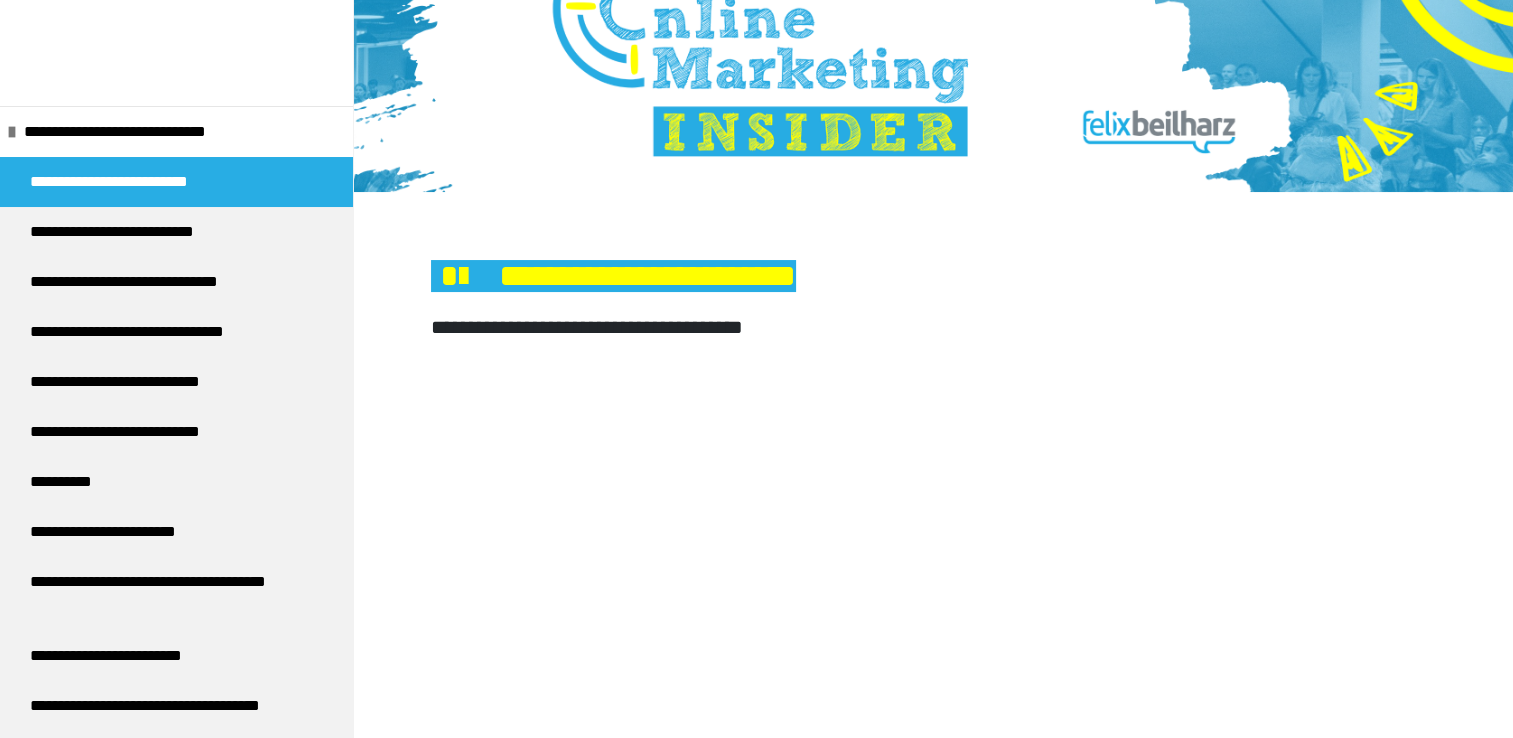 scroll, scrollTop: 400, scrollLeft: 0, axis: vertical 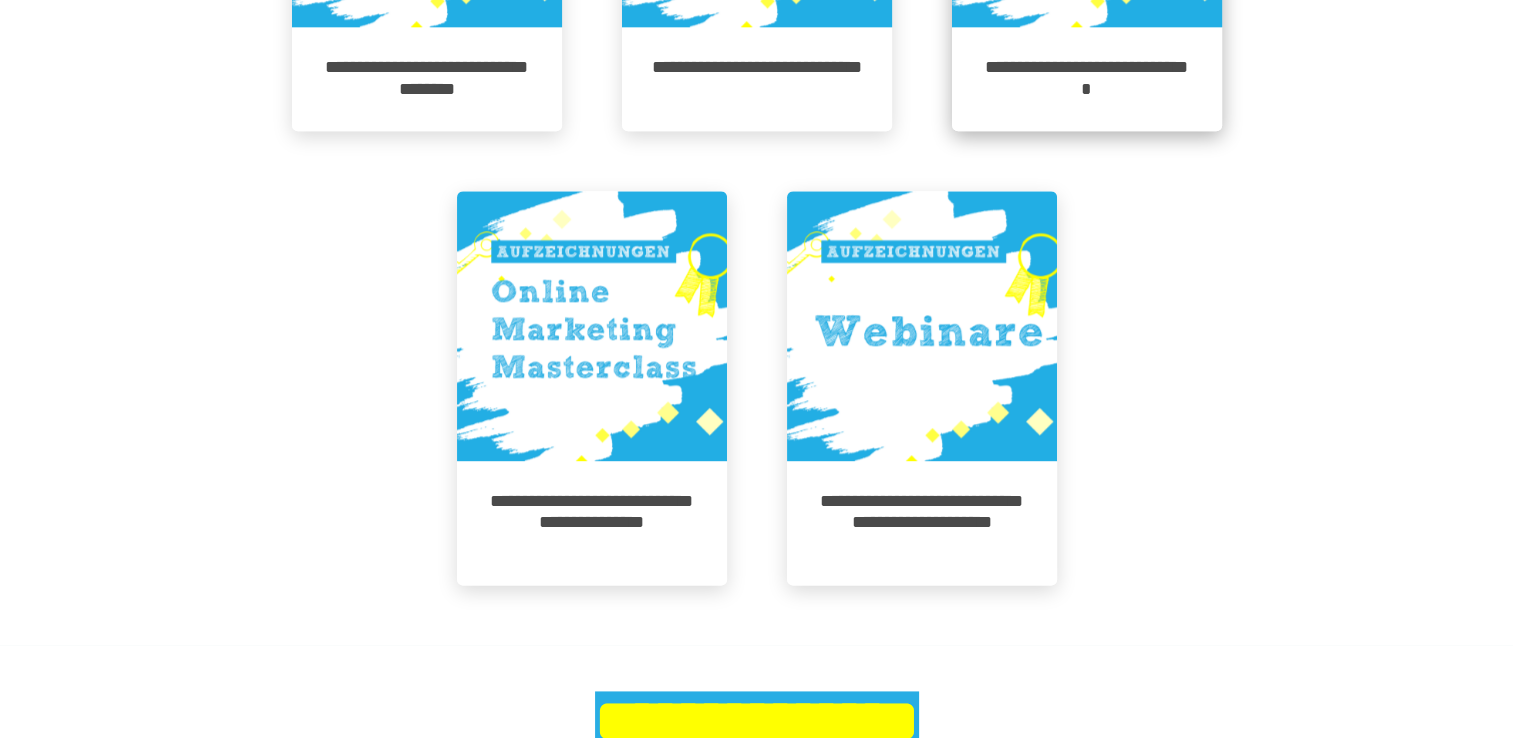 click on "**********" at bounding box center [1087, 78] 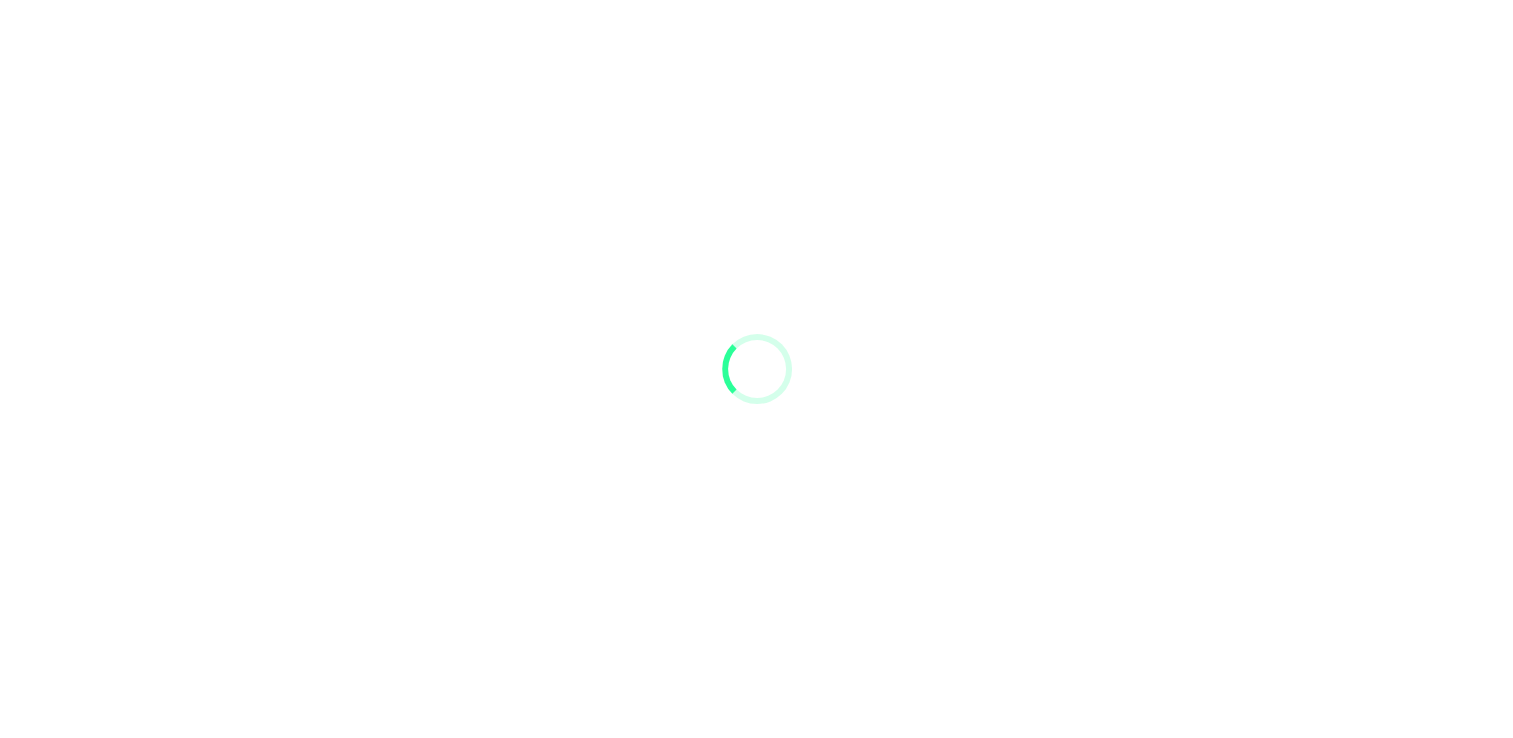 scroll, scrollTop: 0, scrollLeft: 0, axis: both 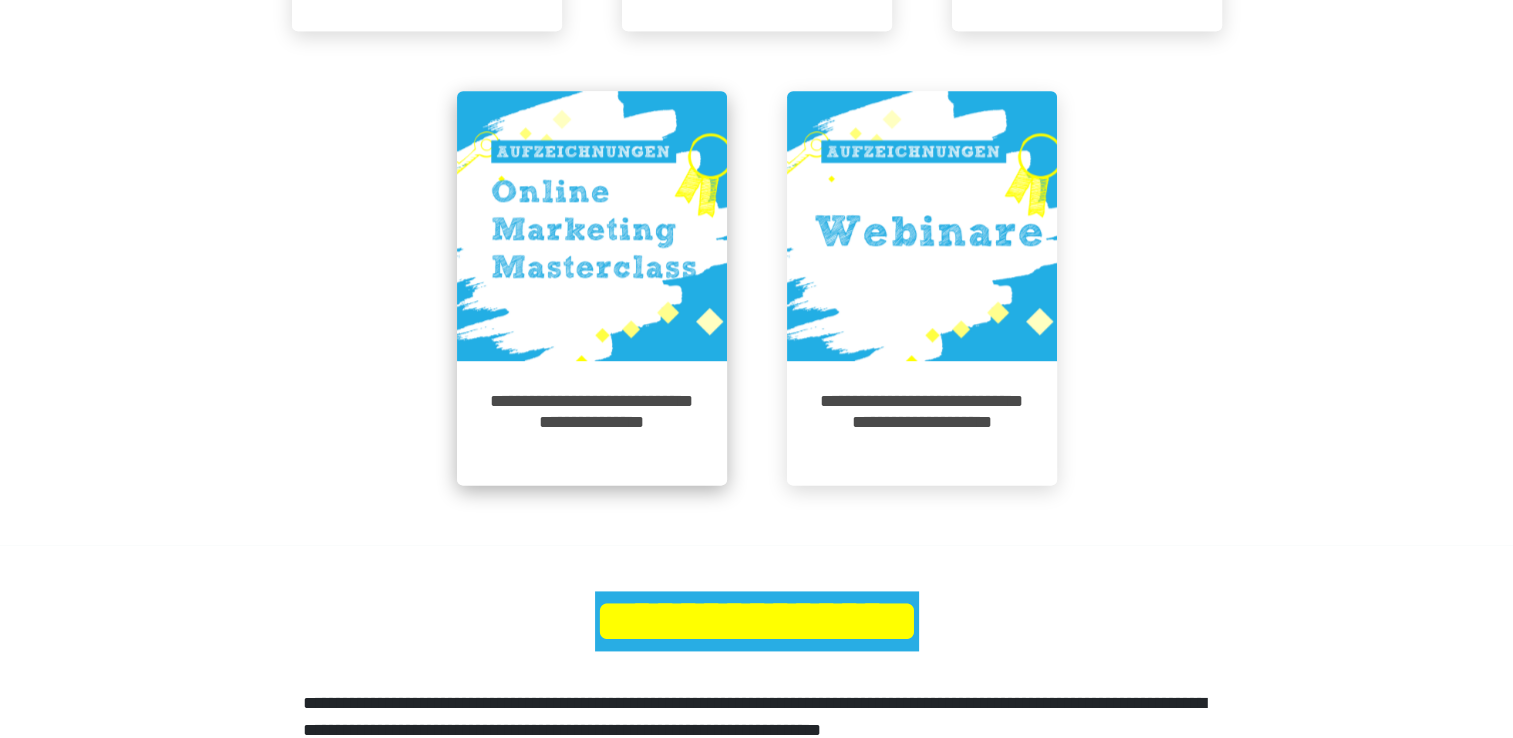 click at bounding box center (592, 226) 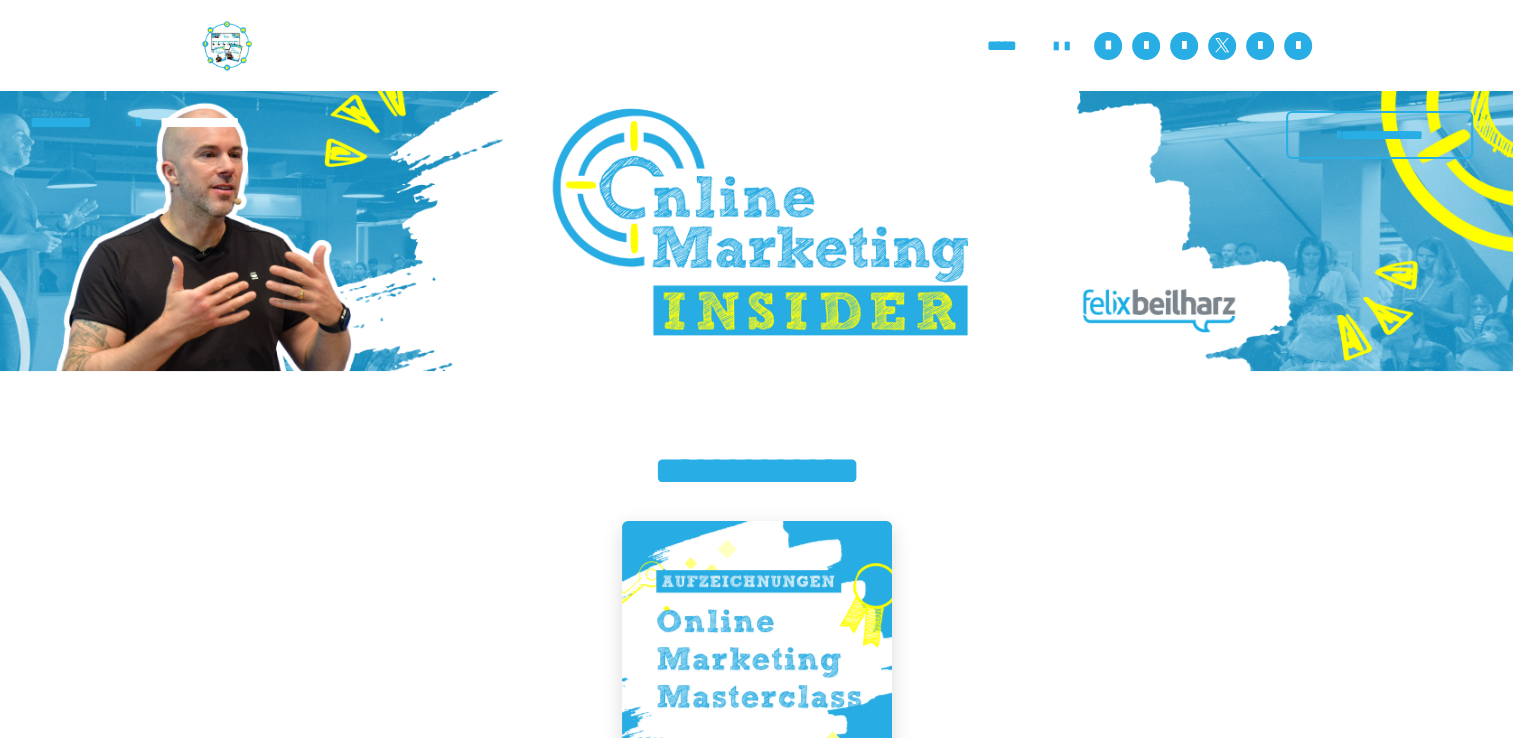 scroll, scrollTop: 269, scrollLeft: 0, axis: vertical 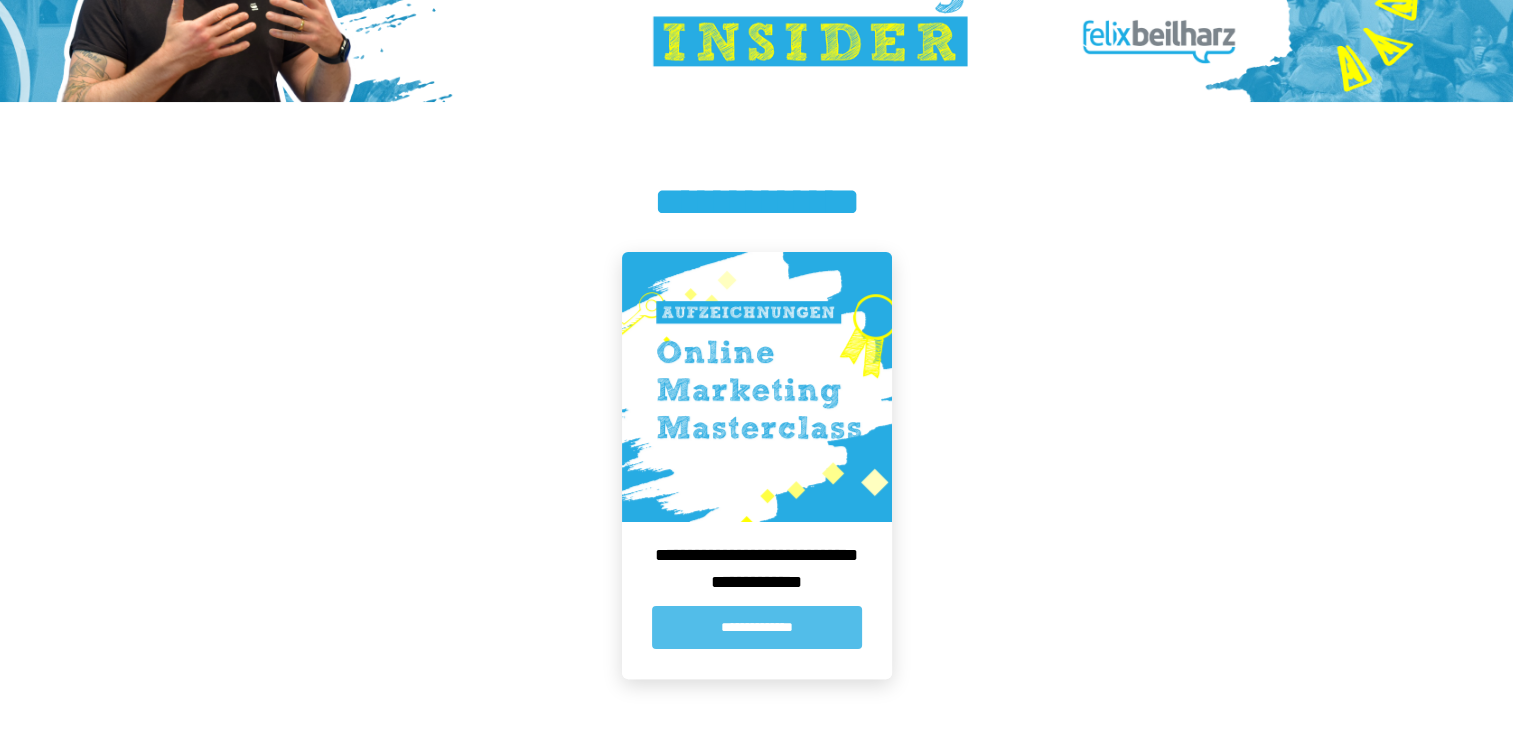 click on "**********" at bounding box center [757, 627] 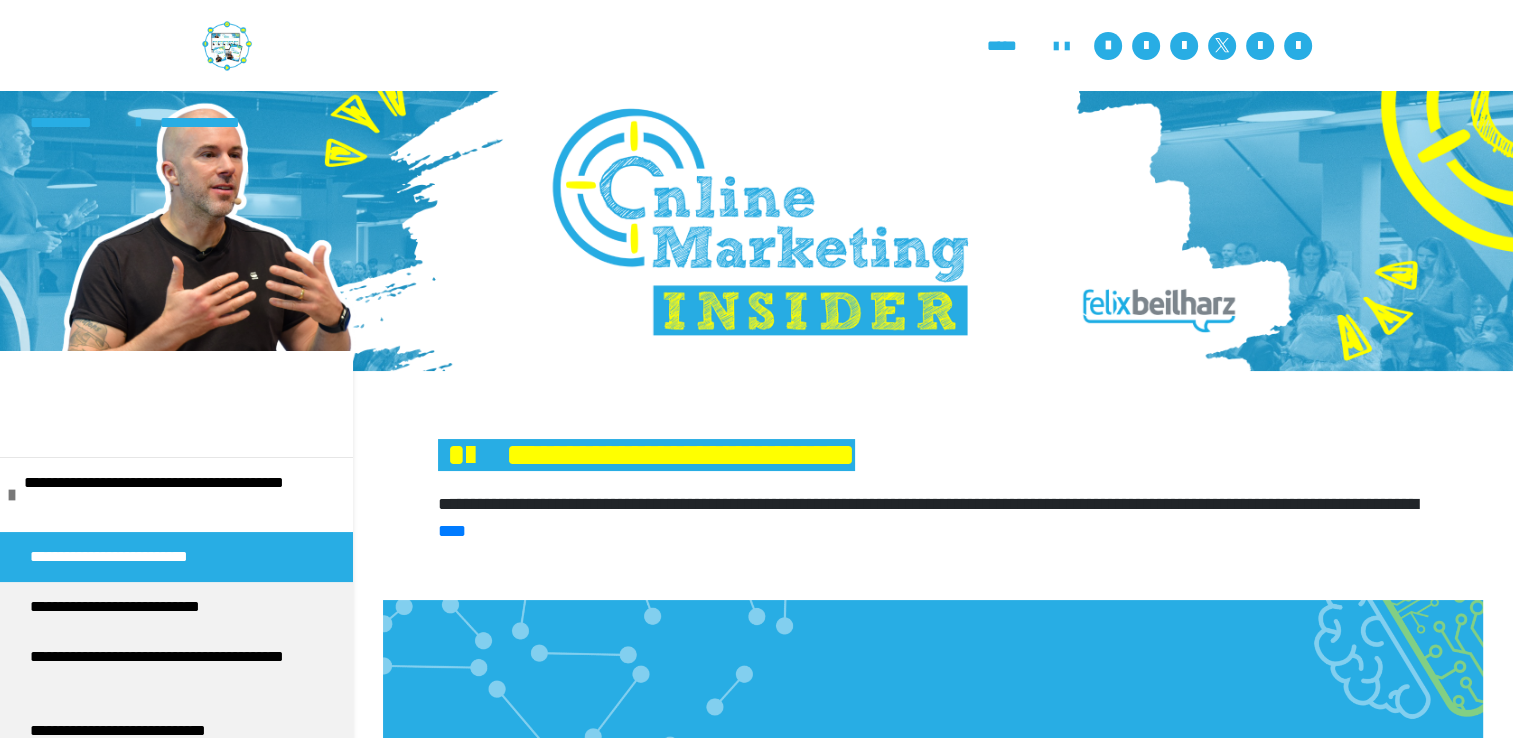 scroll, scrollTop: 496, scrollLeft: 0, axis: vertical 